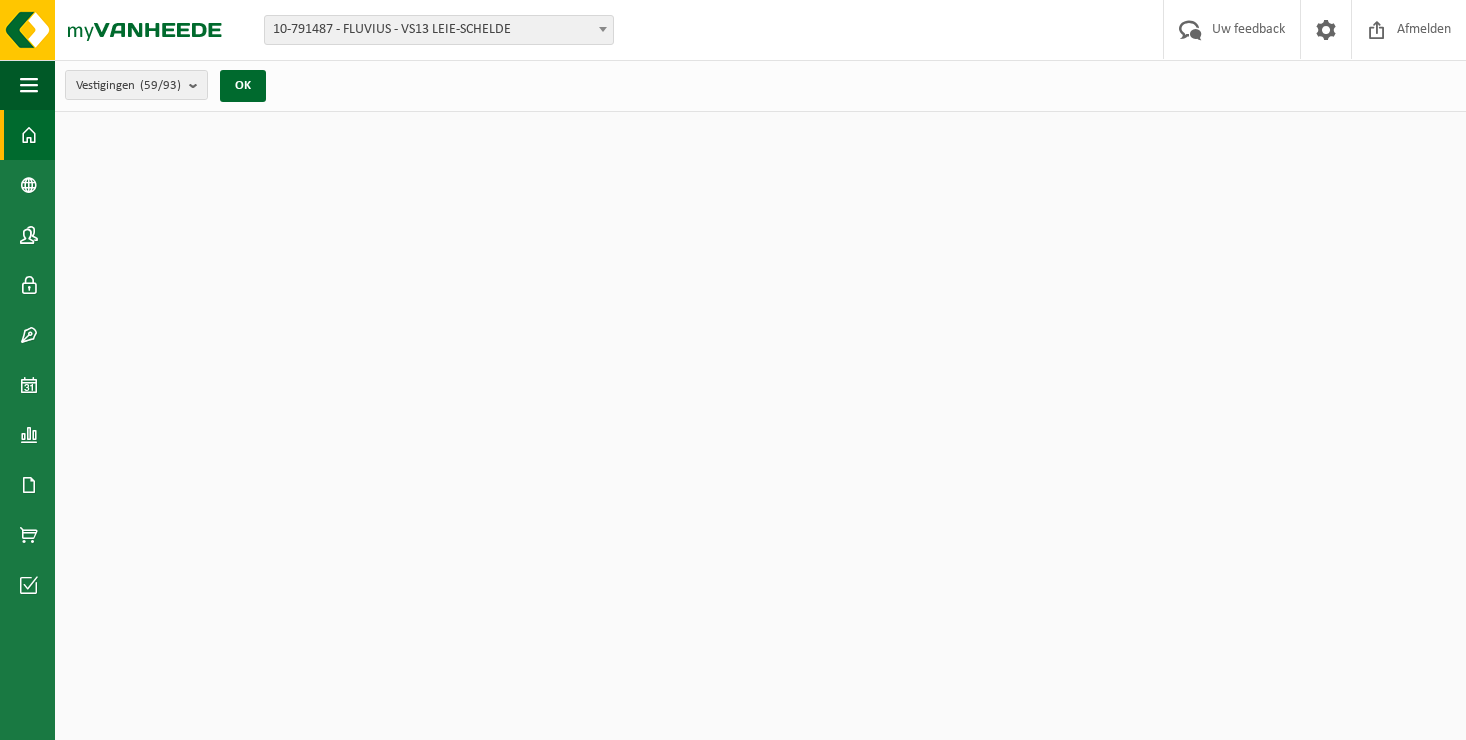 scroll, scrollTop: 0, scrollLeft: 0, axis: both 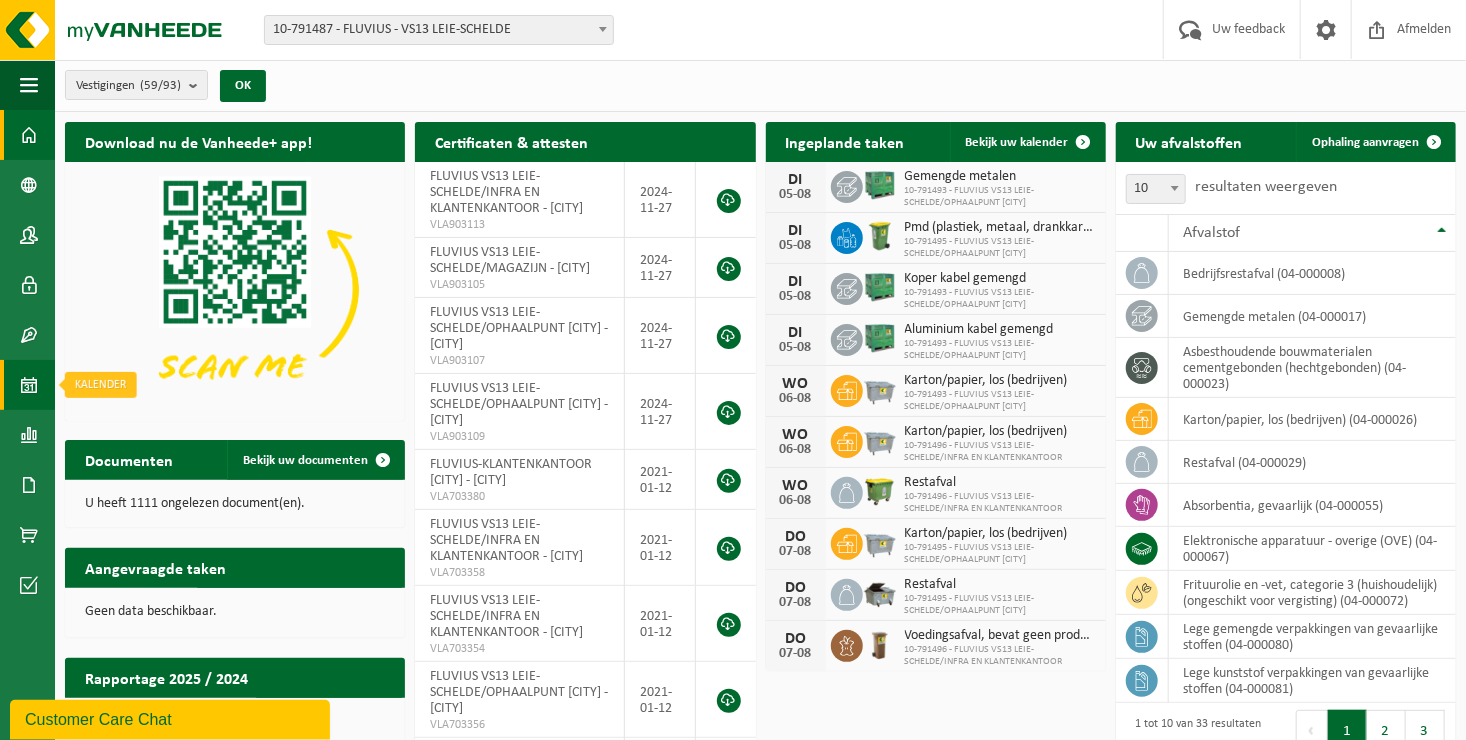click on "Kalender" at bounding box center [27, 385] 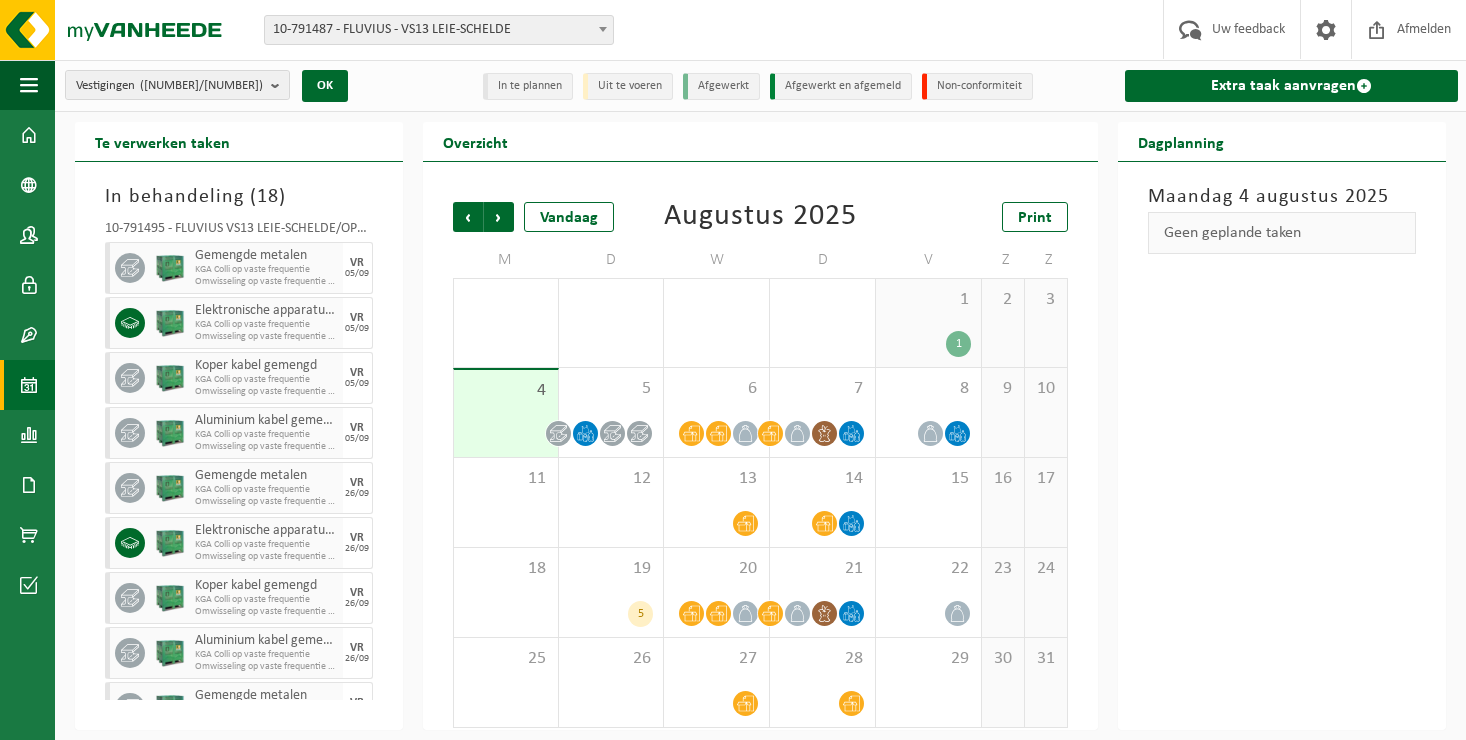 scroll, scrollTop: 0, scrollLeft: 0, axis: both 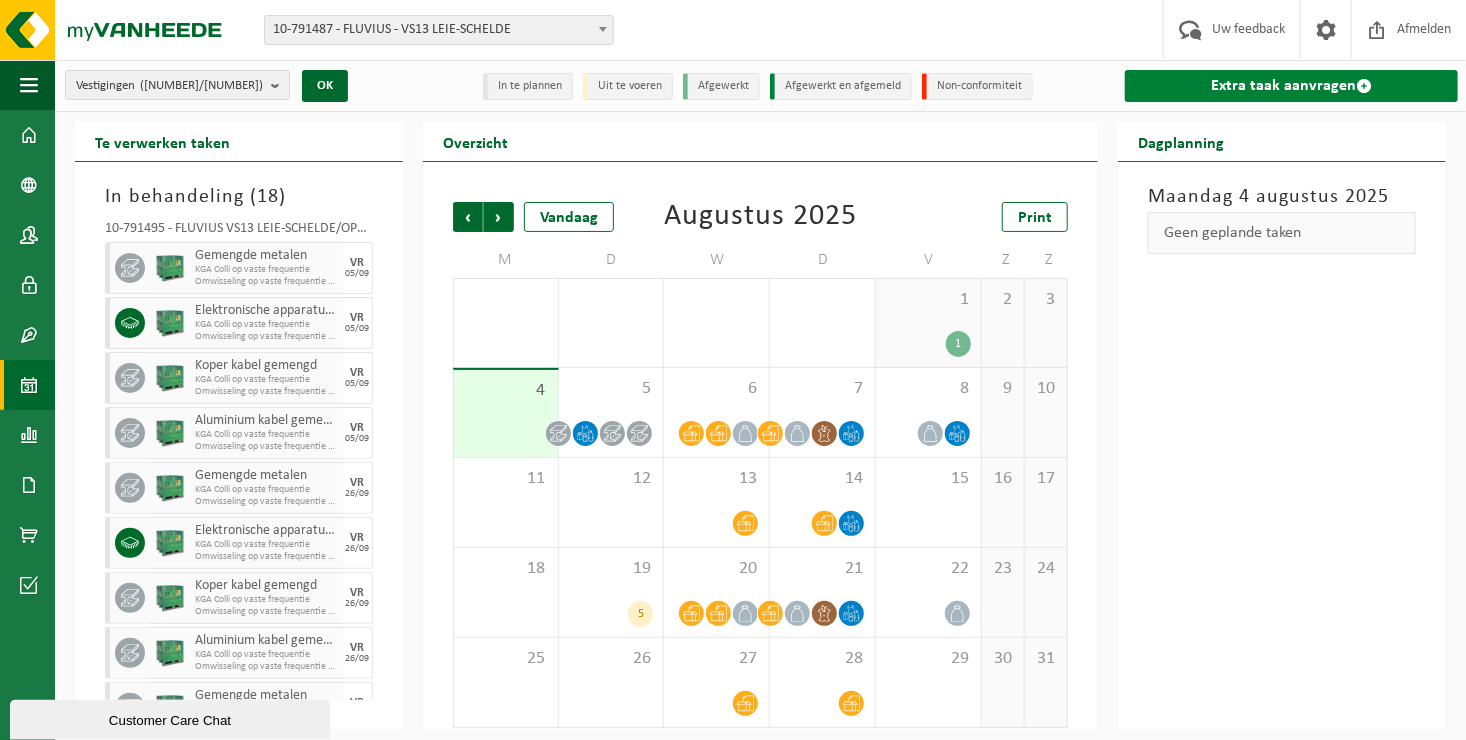 click on "Extra taak aanvragen" at bounding box center (1291, 86) 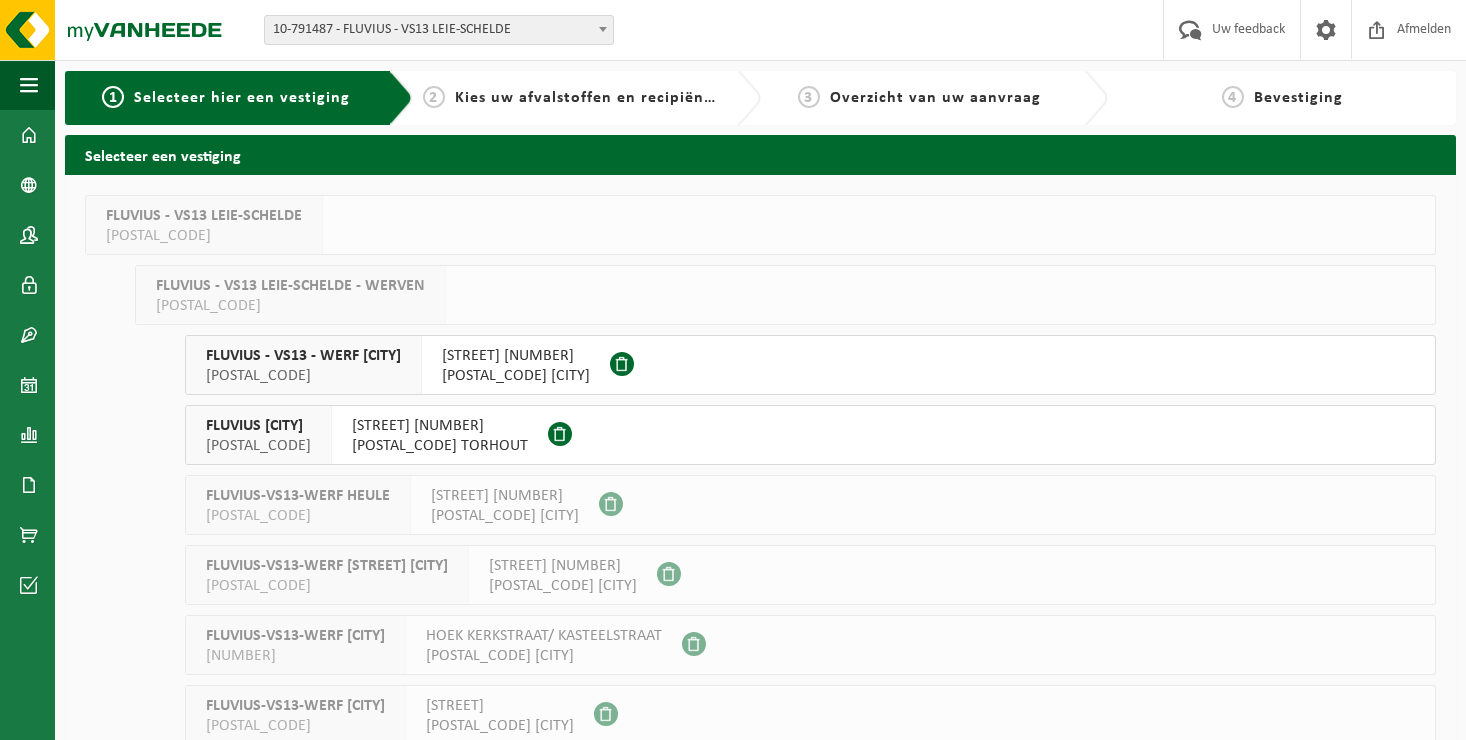scroll, scrollTop: 0, scrollLeft: 0, axis: both 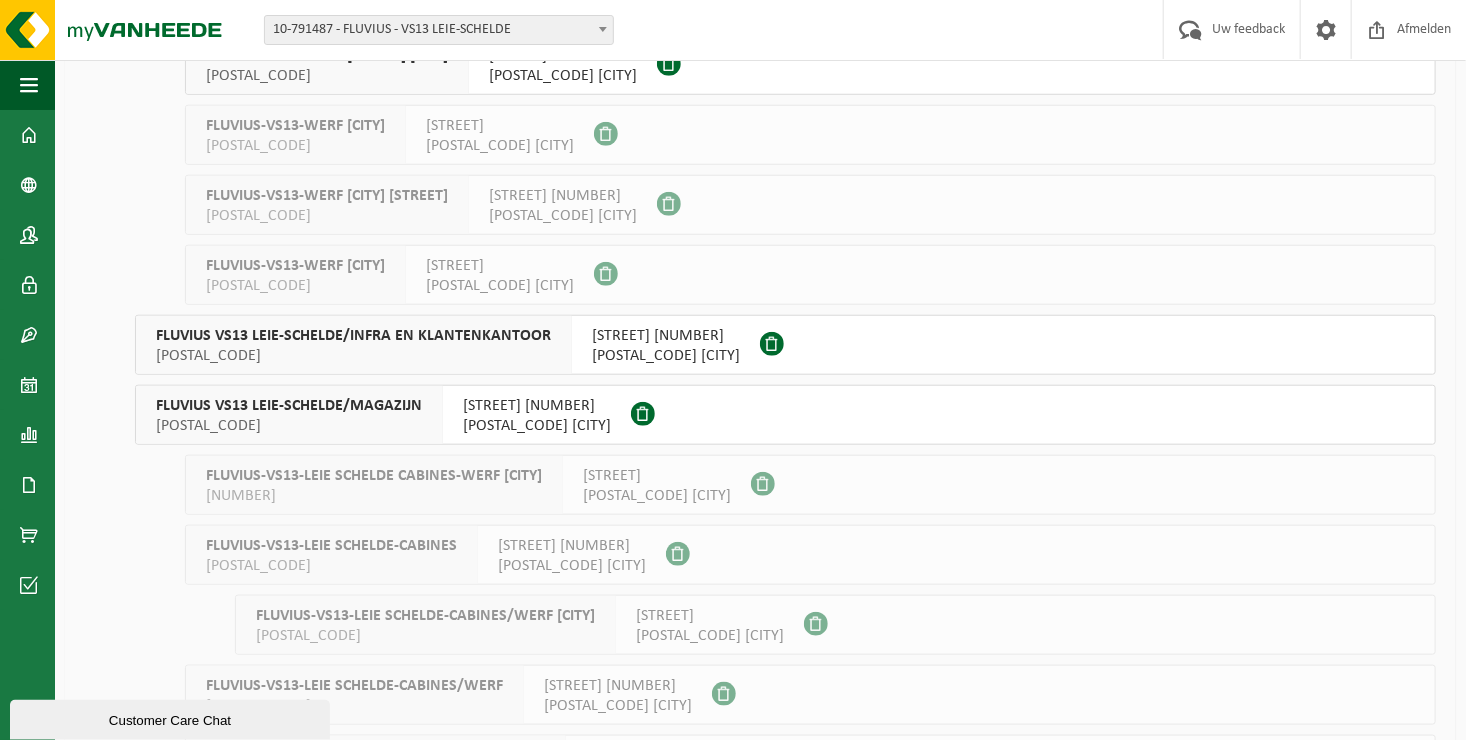 click on "10-791491" at bounding box center [289, 426] 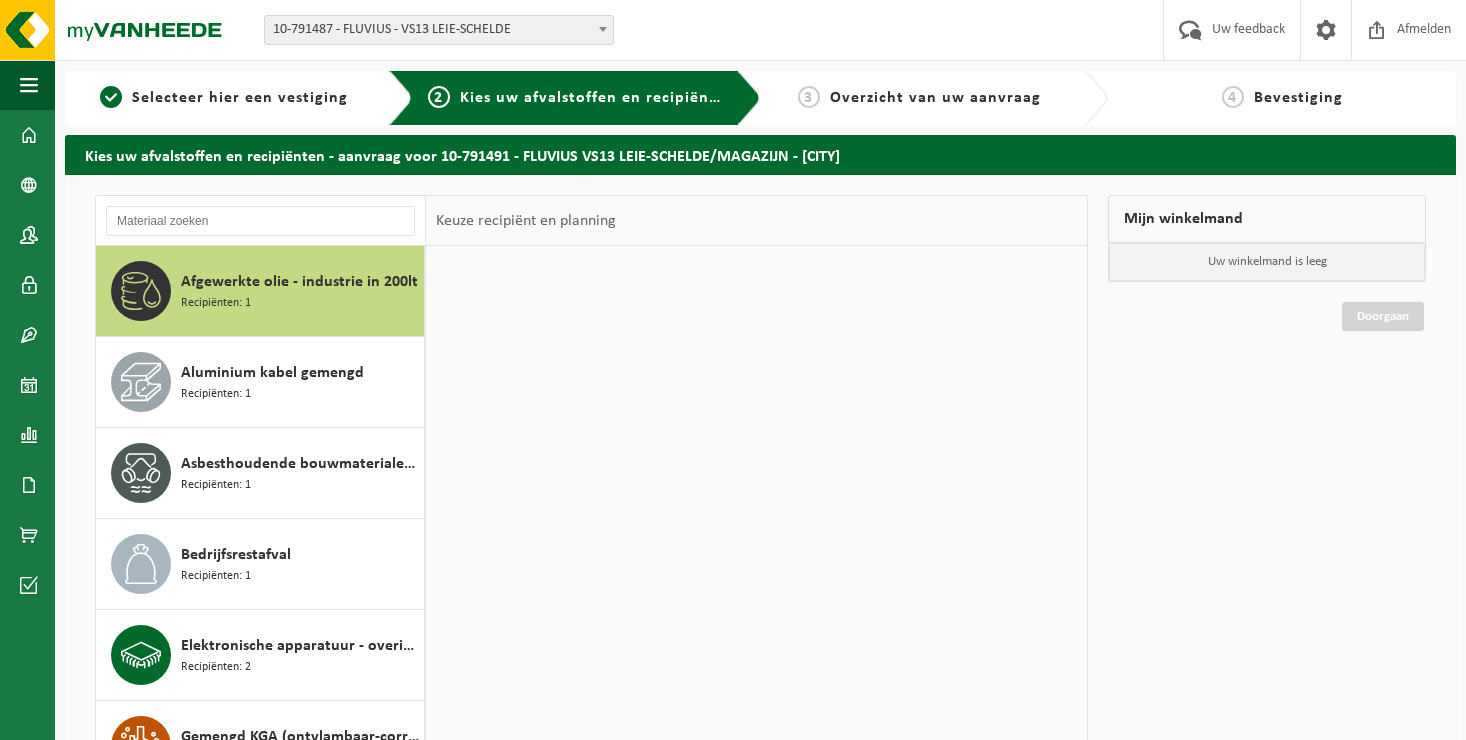 scroll, scrollTop: 0, scrollLeft: 0, axis: both 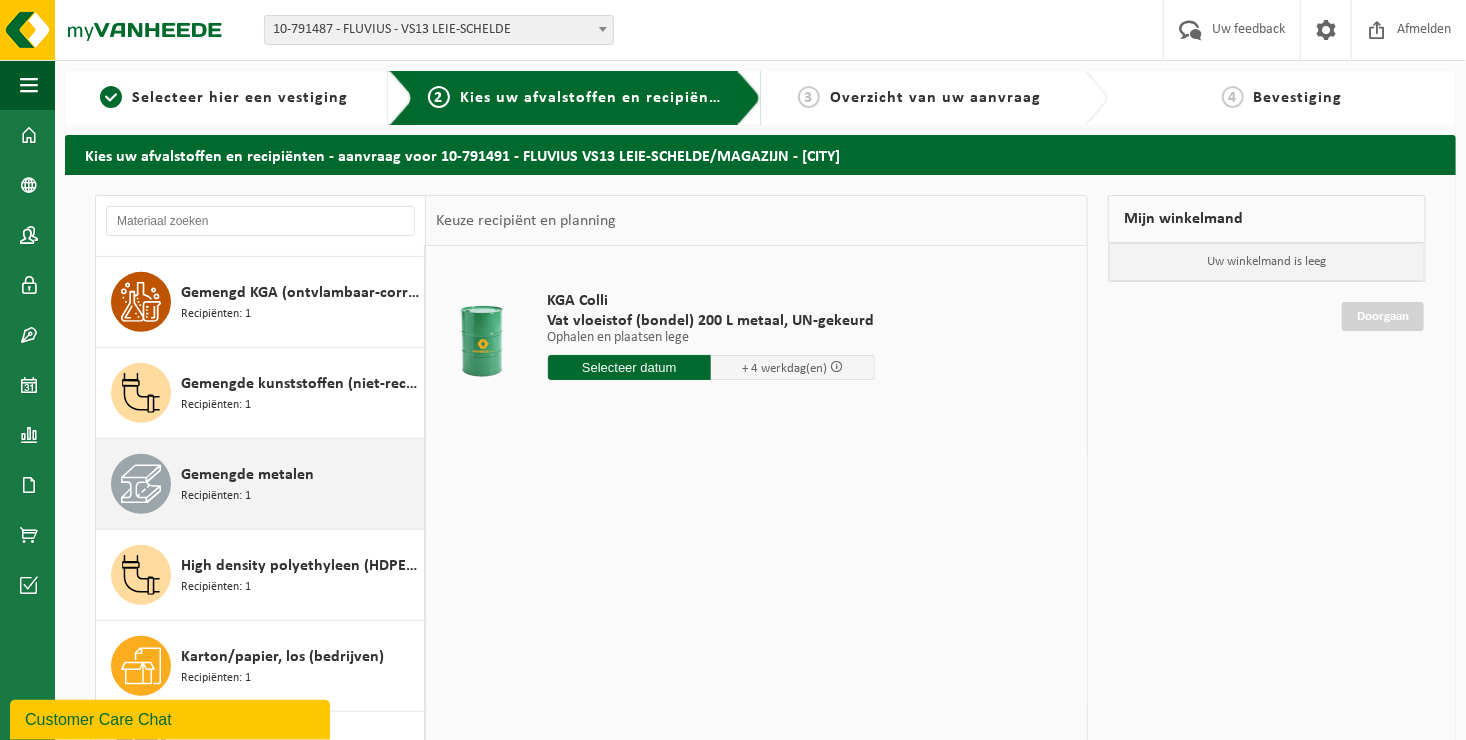click on "Gemengde metalen" at bounding box center [247, 475] 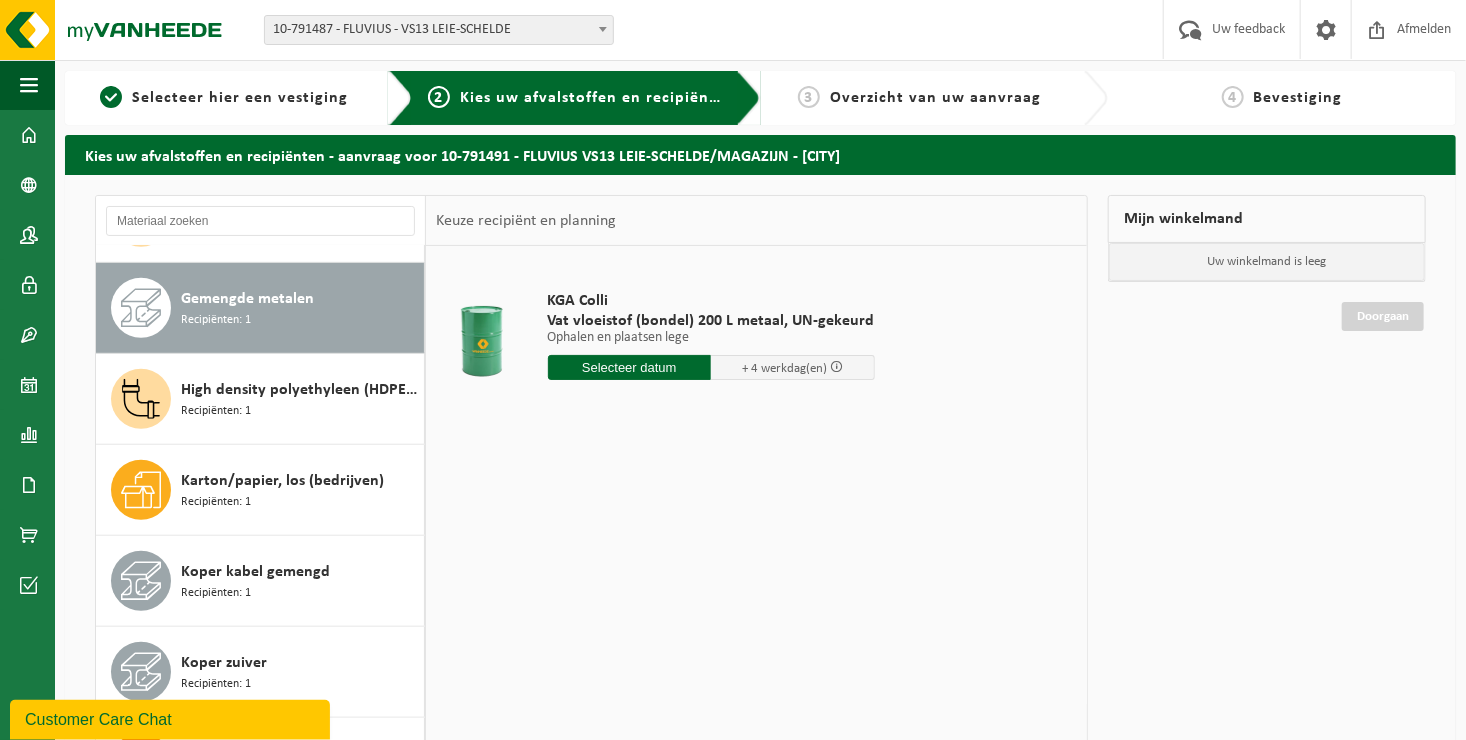 scroll, scrollTop: 636, scrollLeft: 0, axis: vertical 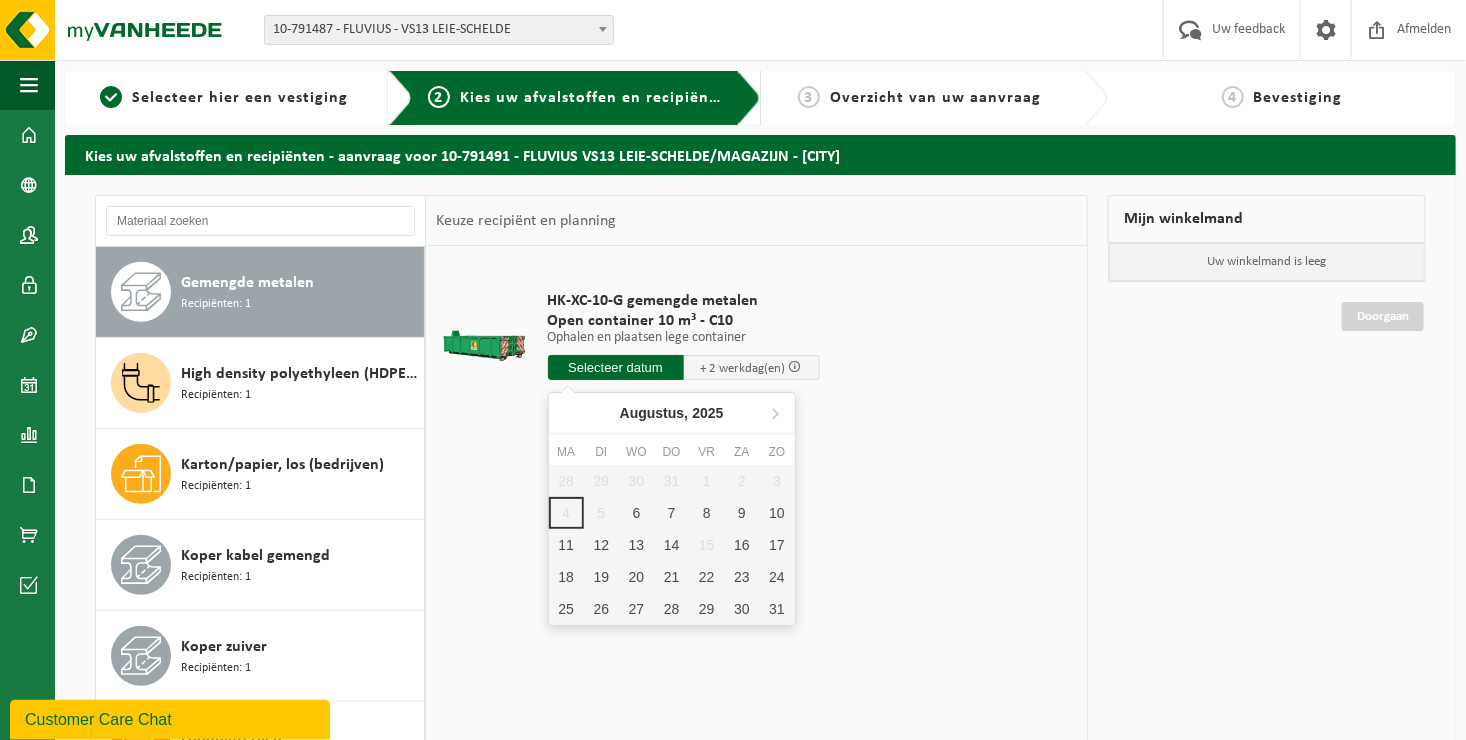 click at bounding box center [616, 367] 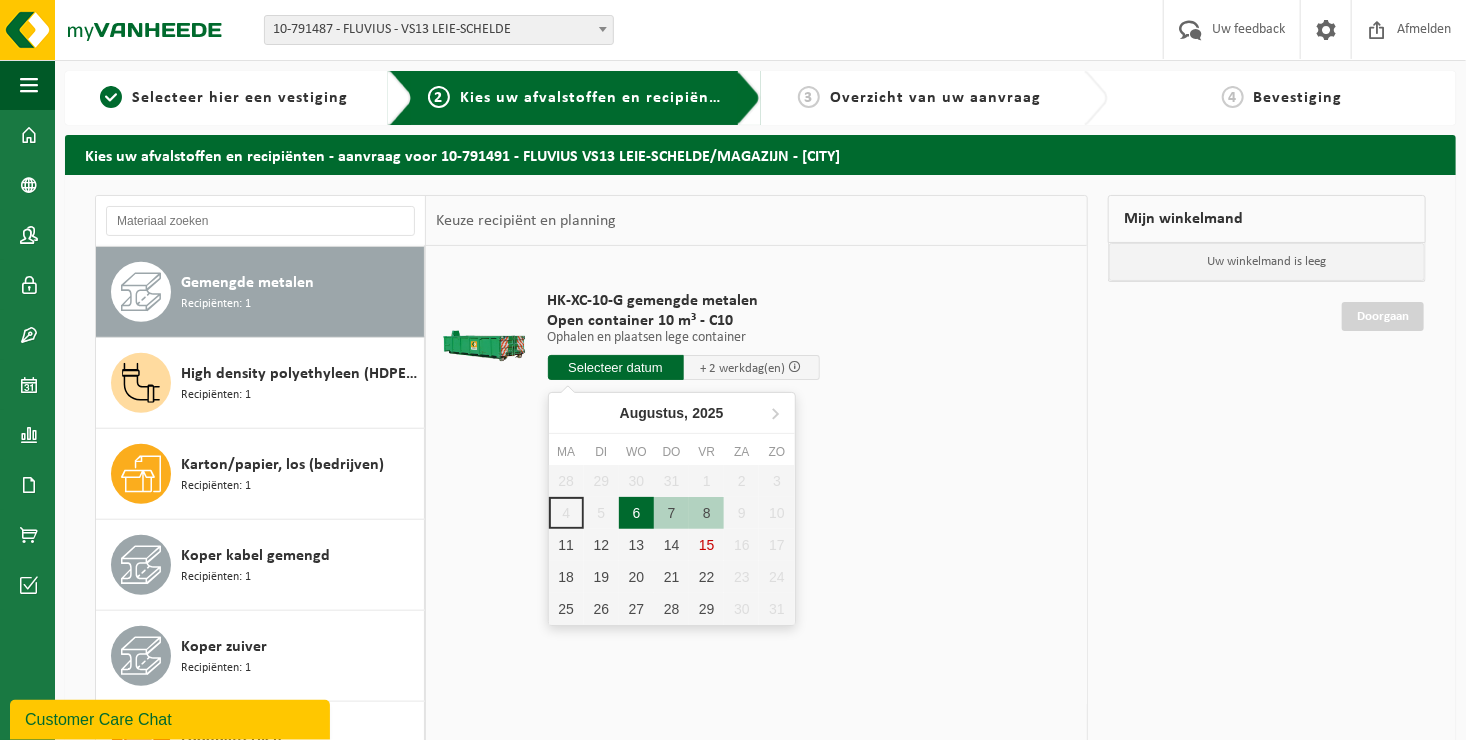click on "6" at bounding box center [636, 513] 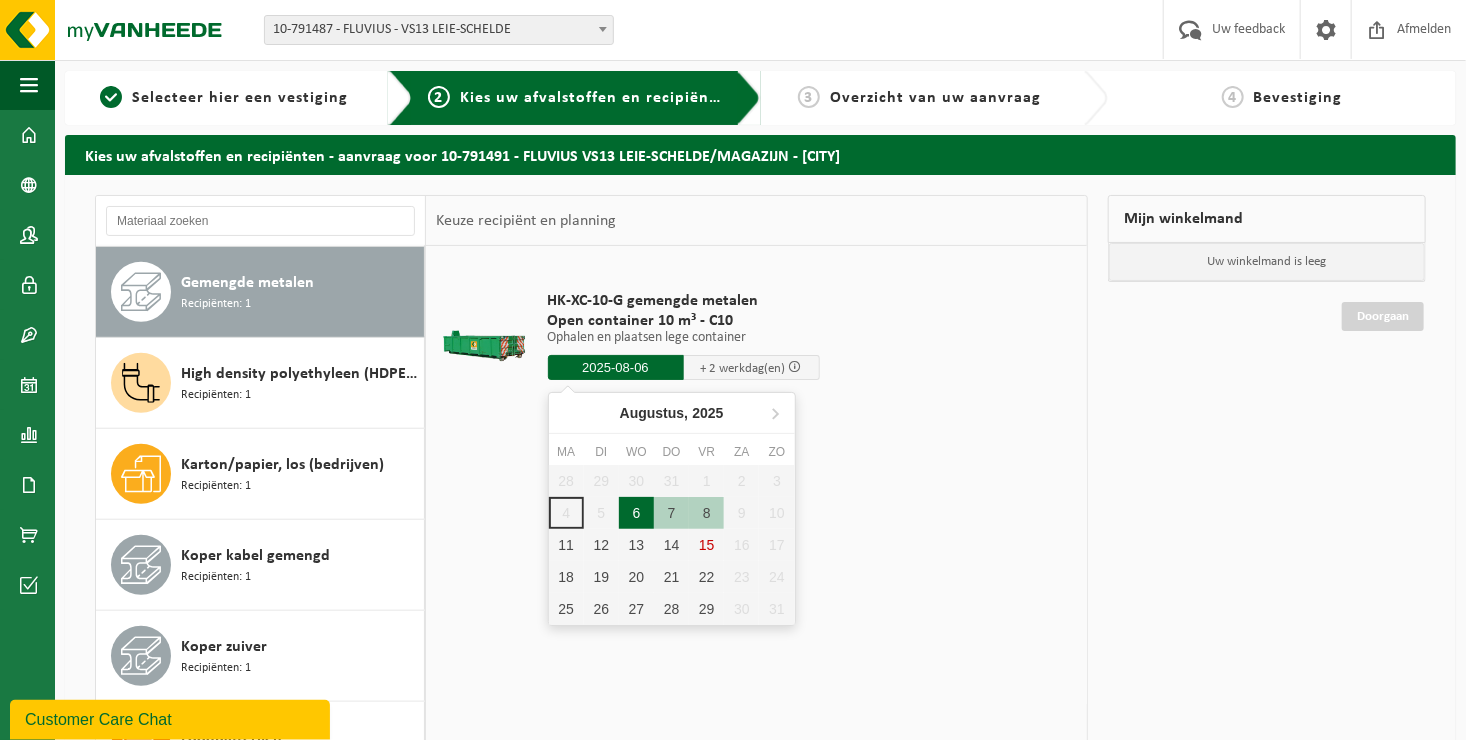 type on "Van 2025-08-06" 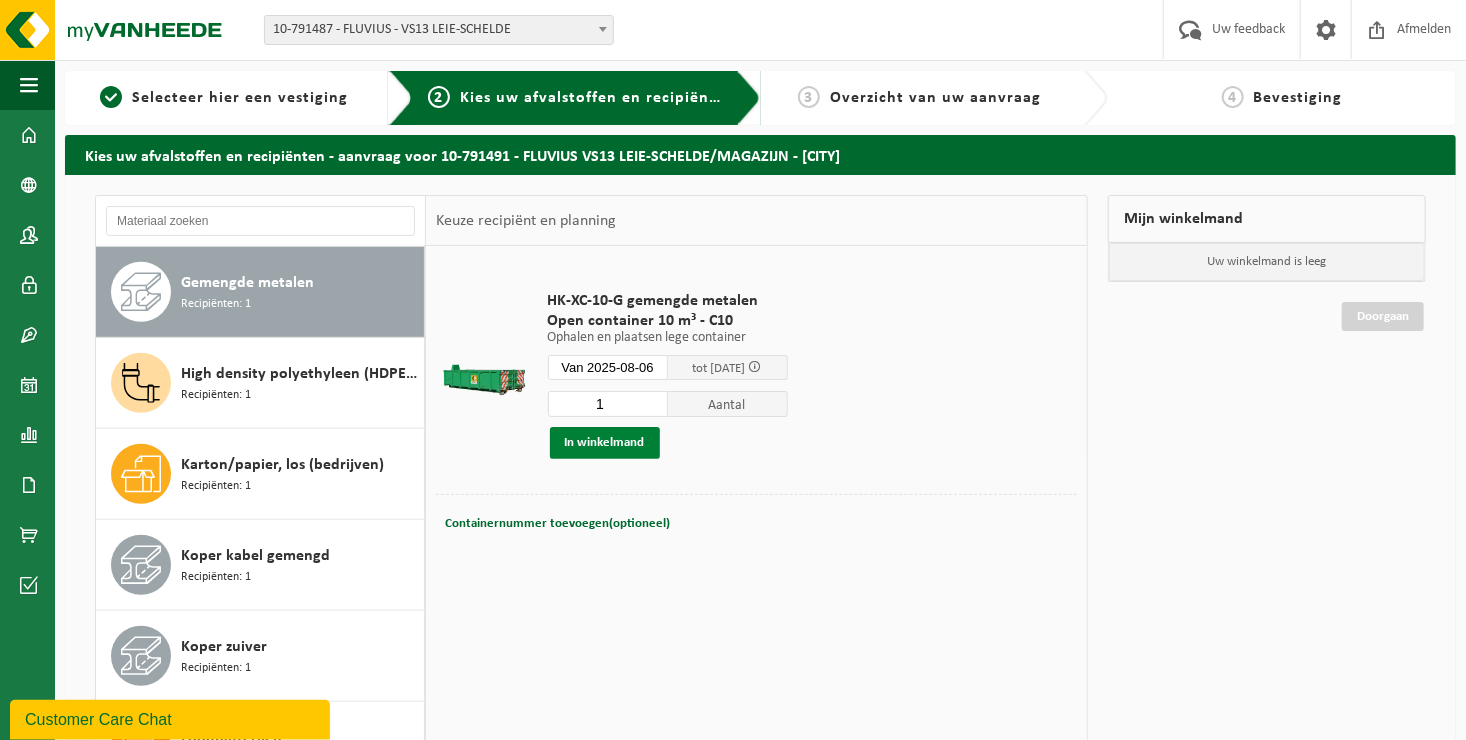 click on "In winkelmand" at bounding box center [605, 443] 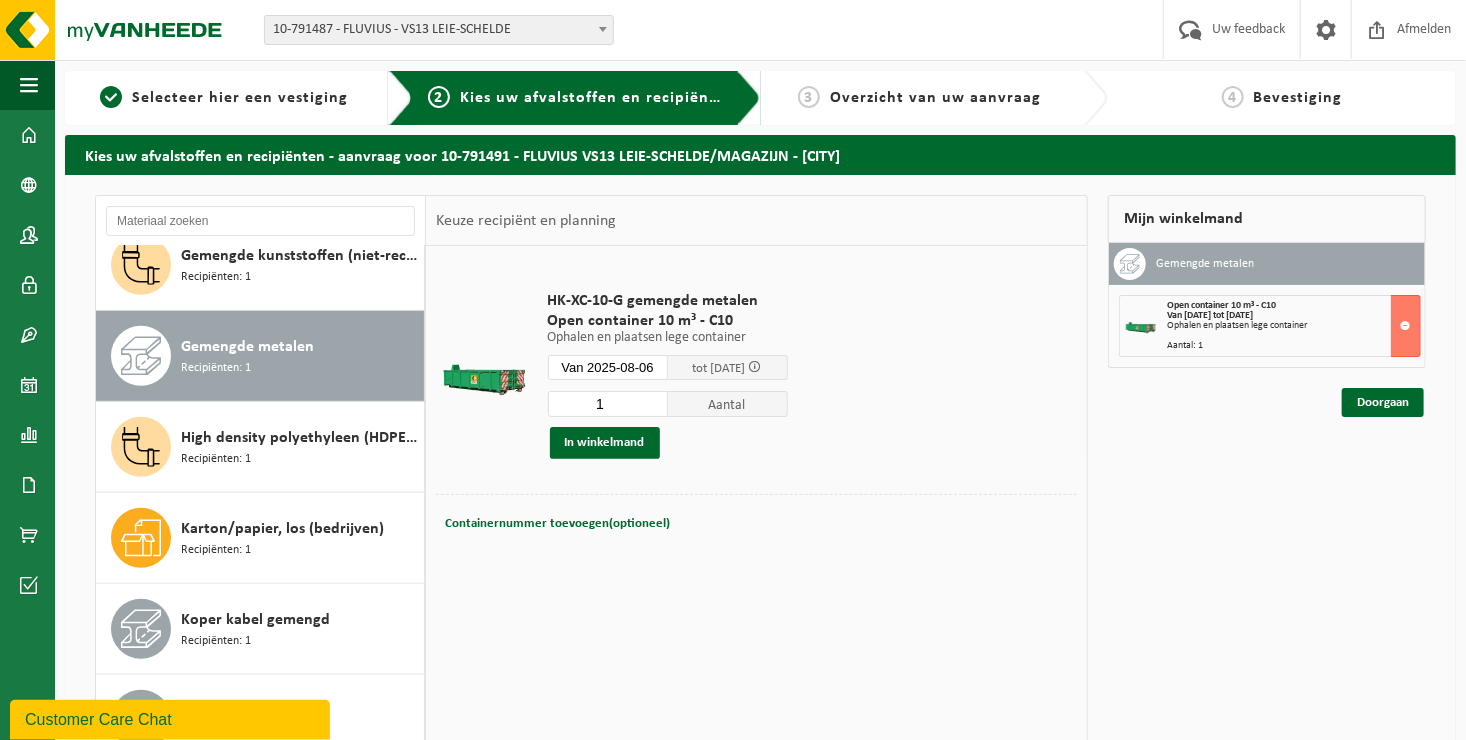 scroll, scrollTop: 581, scrollLeft: 0, axis: vertical 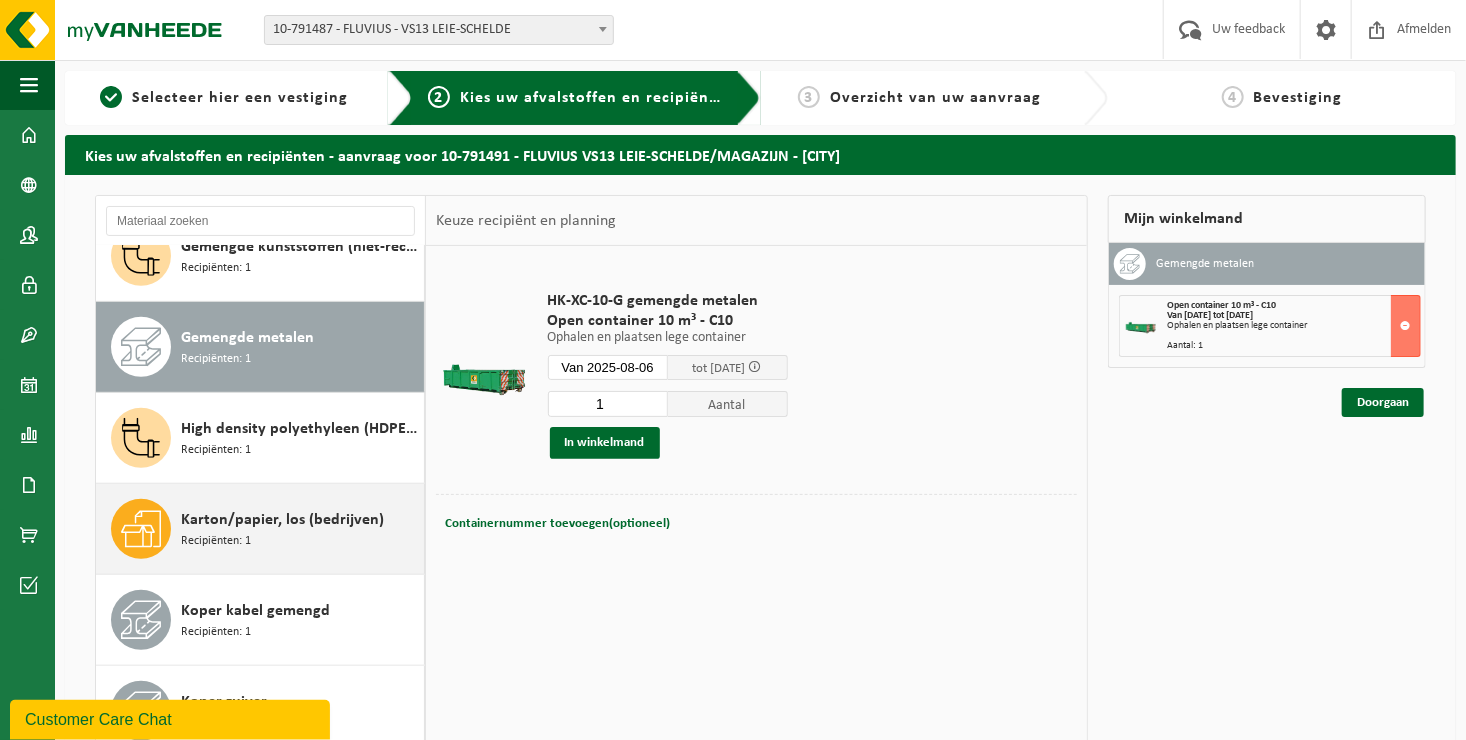 click on "Karton/papier, los (bedrijven)" at bounding box center (282, 520) 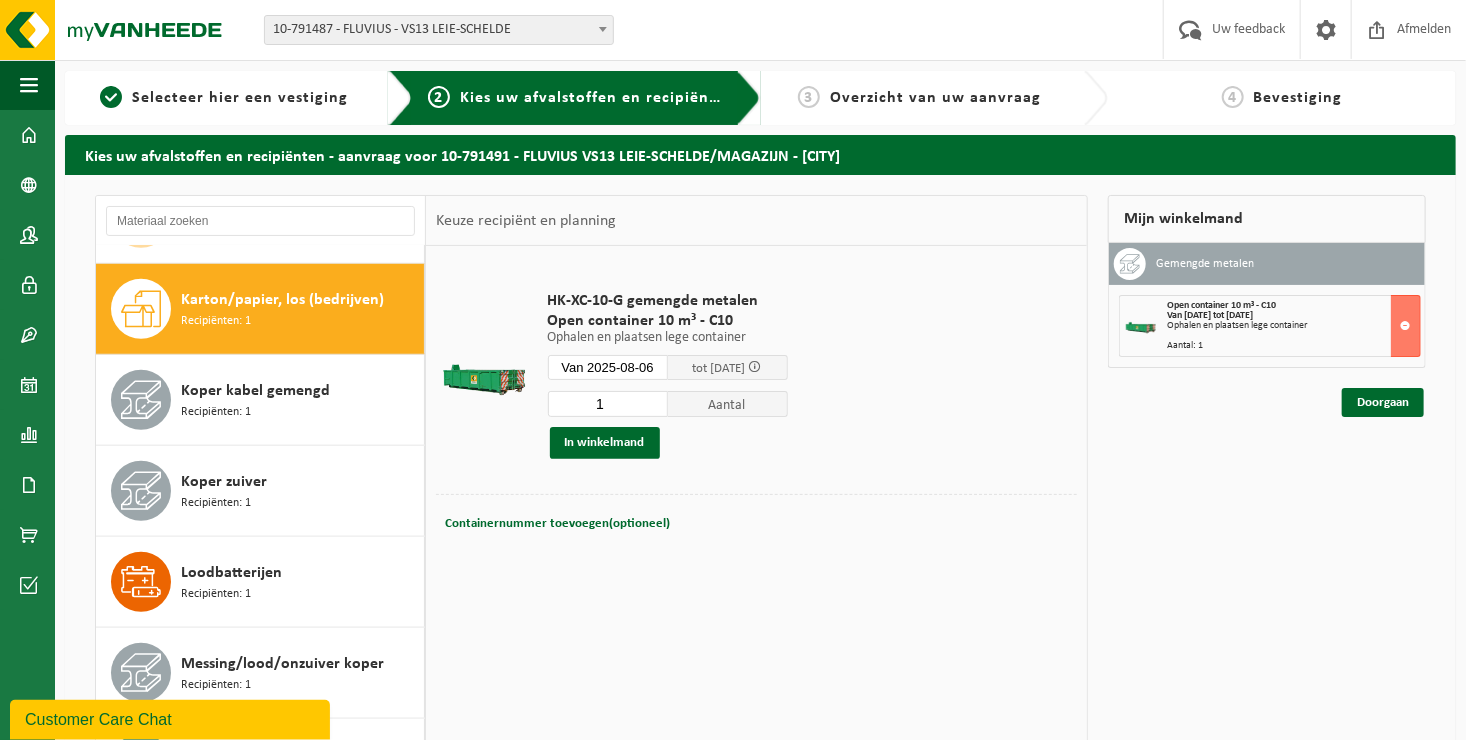 scroll, scrollTop: 816, scrollLeft: 0, axis: vertical 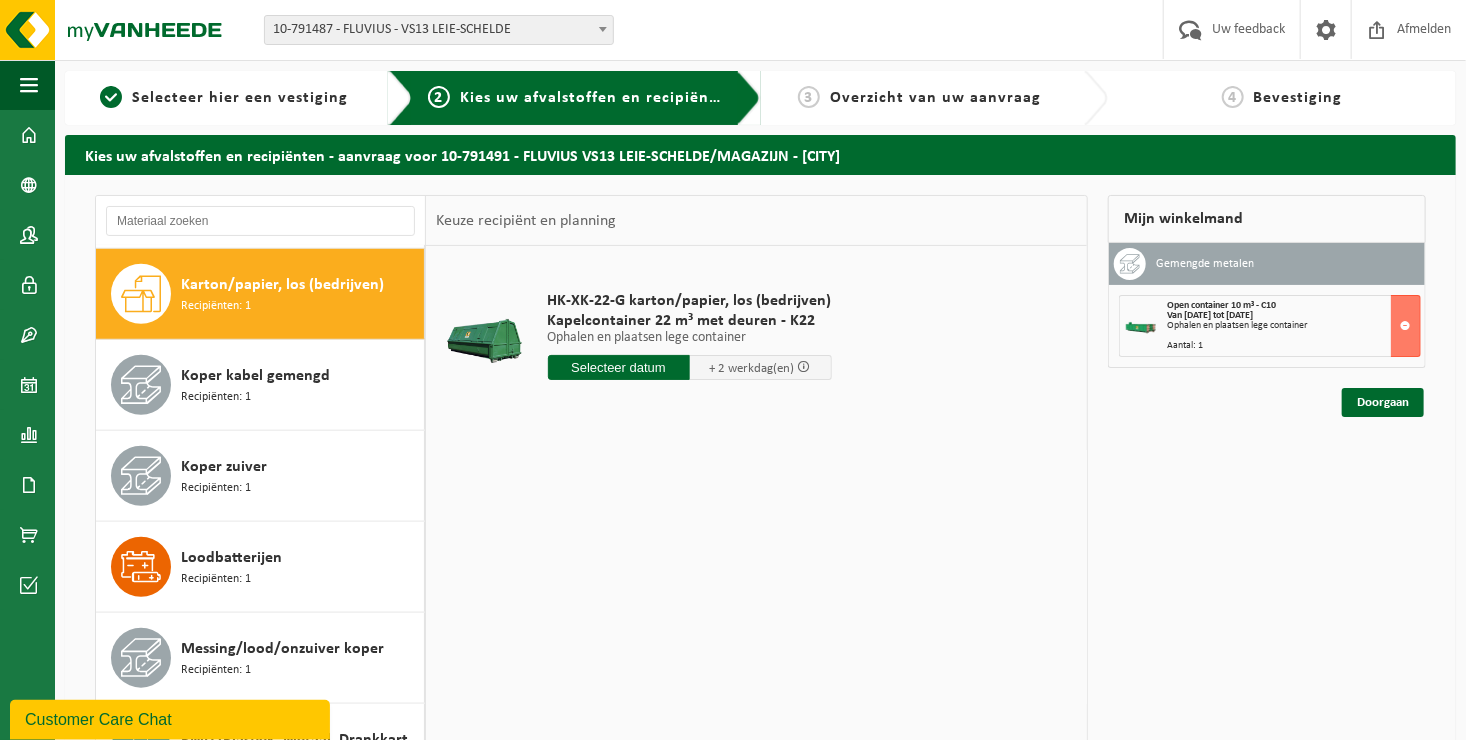 click at bounding box center (619, 367) 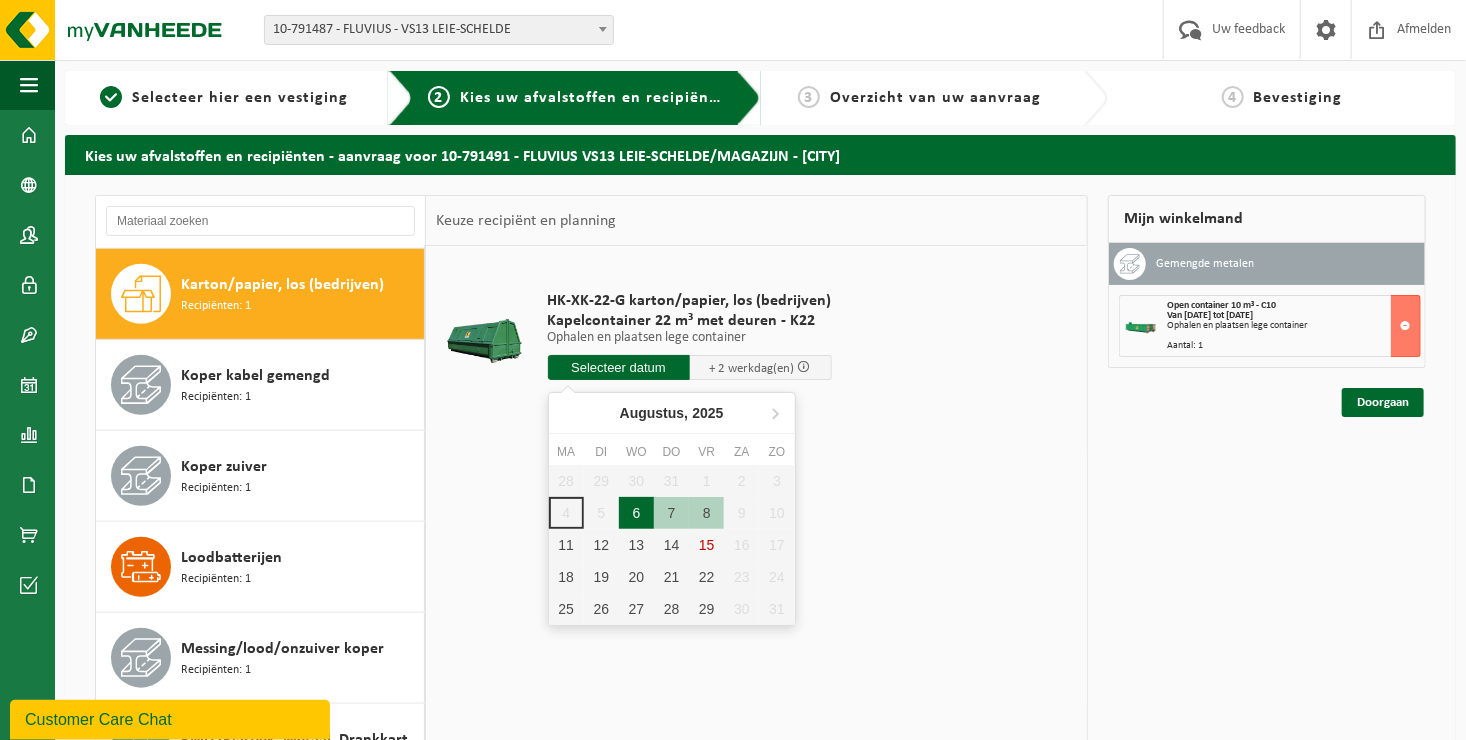 click on "6" at bounding box center (636, 513) 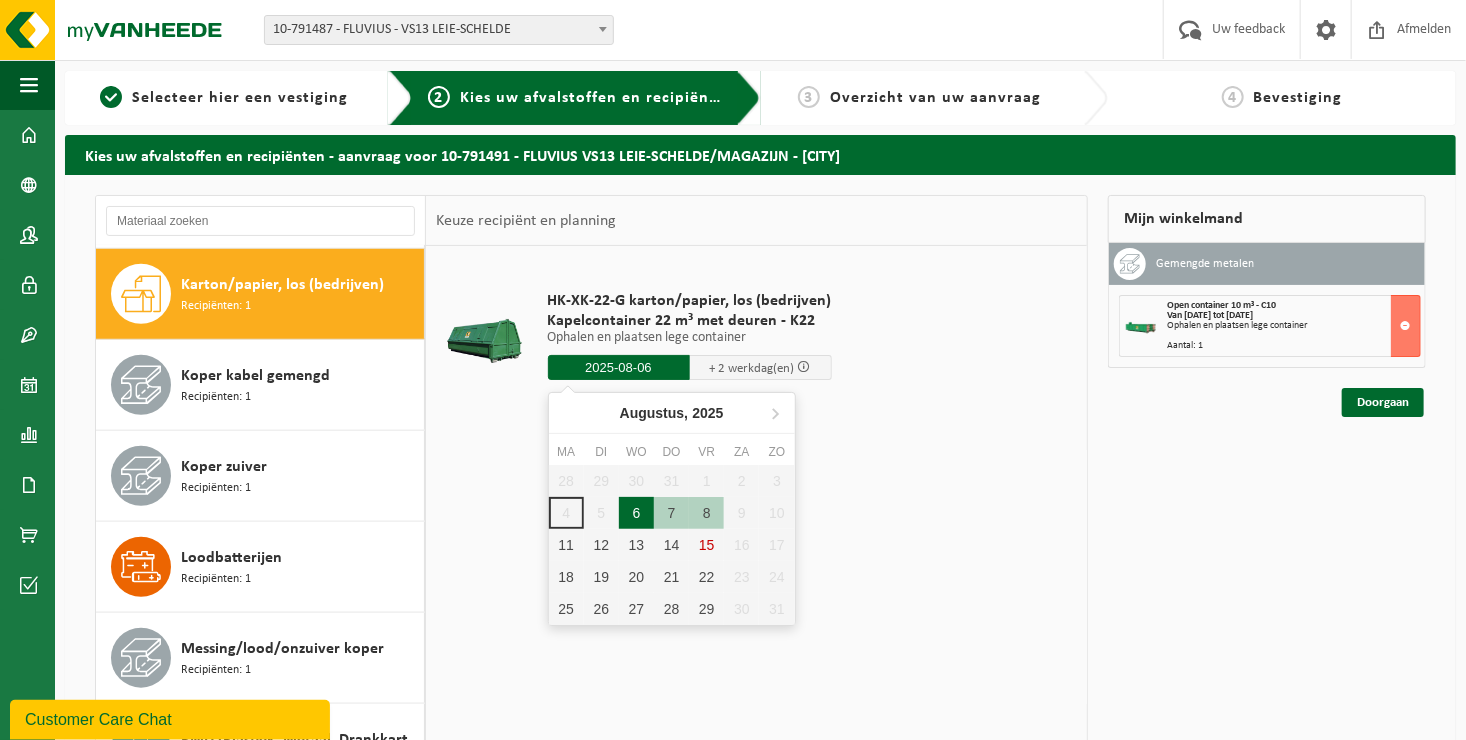 type on "Van 2025-08-06" 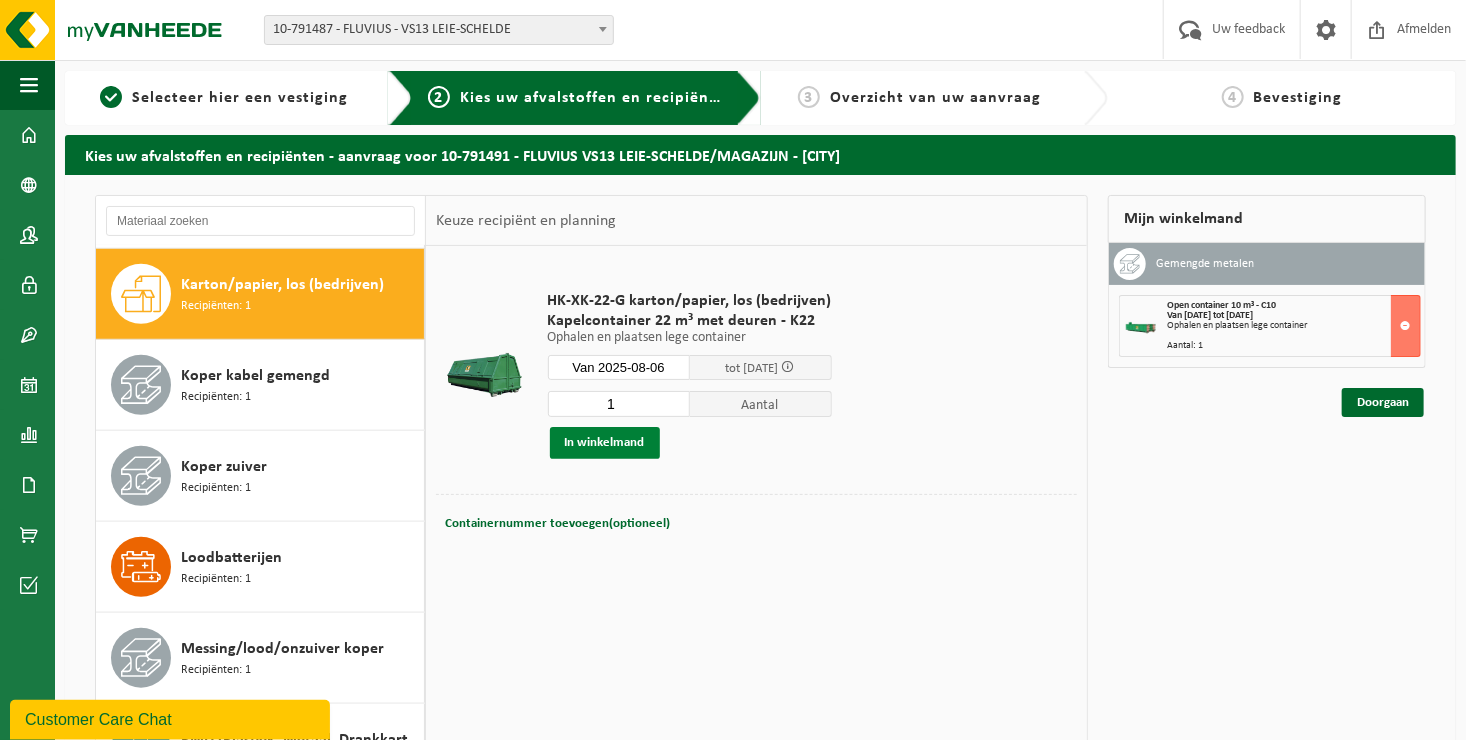 click on "In winkelmand" at bounding box center (605, 443) 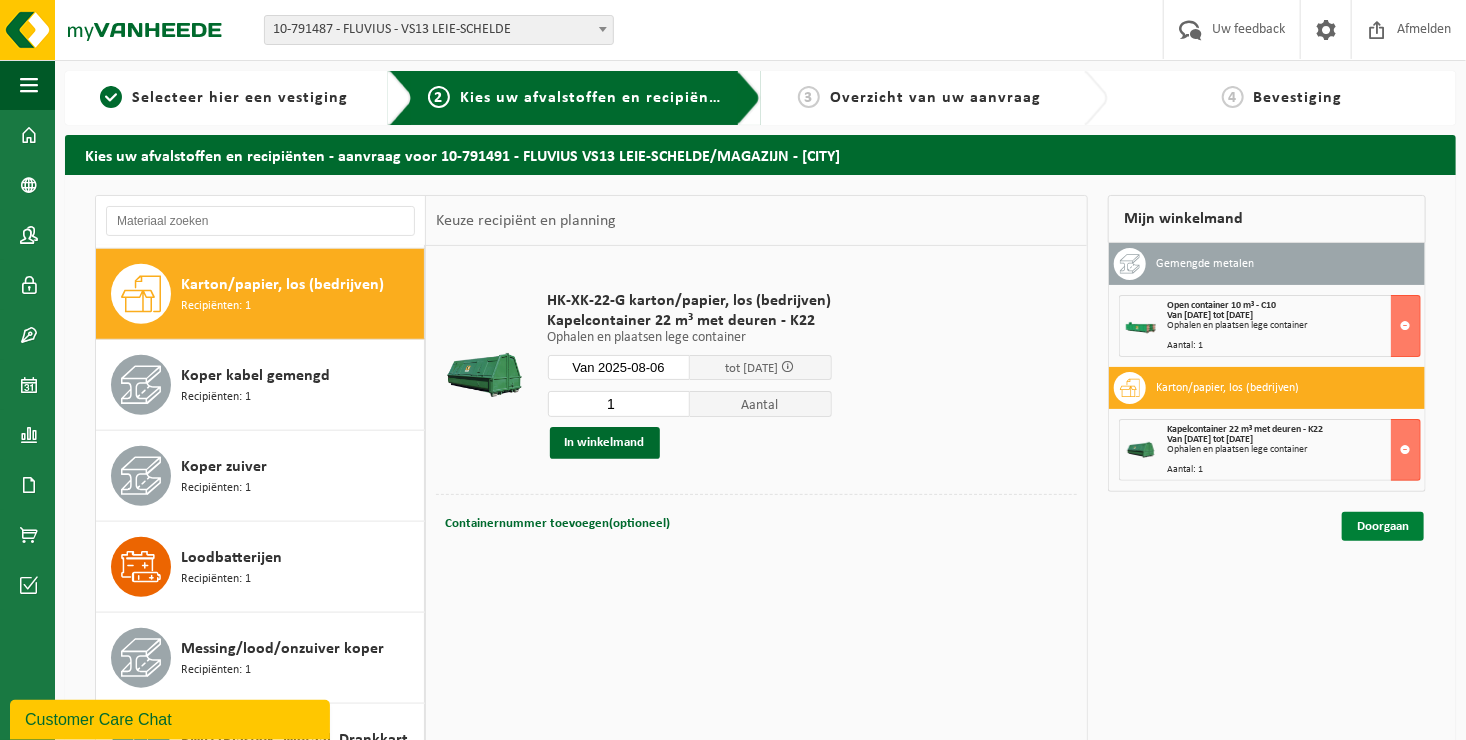 click on "Doorgaan" at bounding box center [1383, 526] 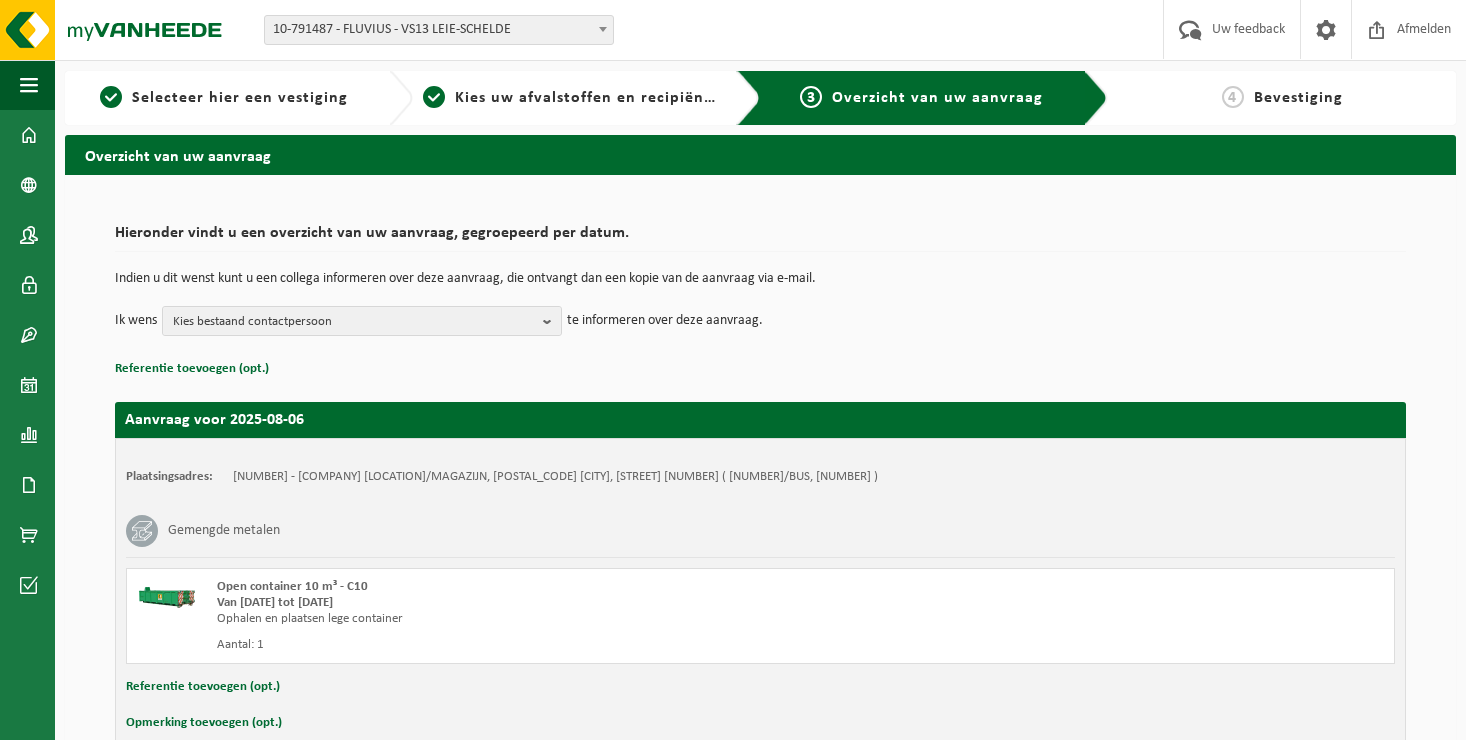 scroll, scrollTop: 0, scrollLeft: 0, axis: both 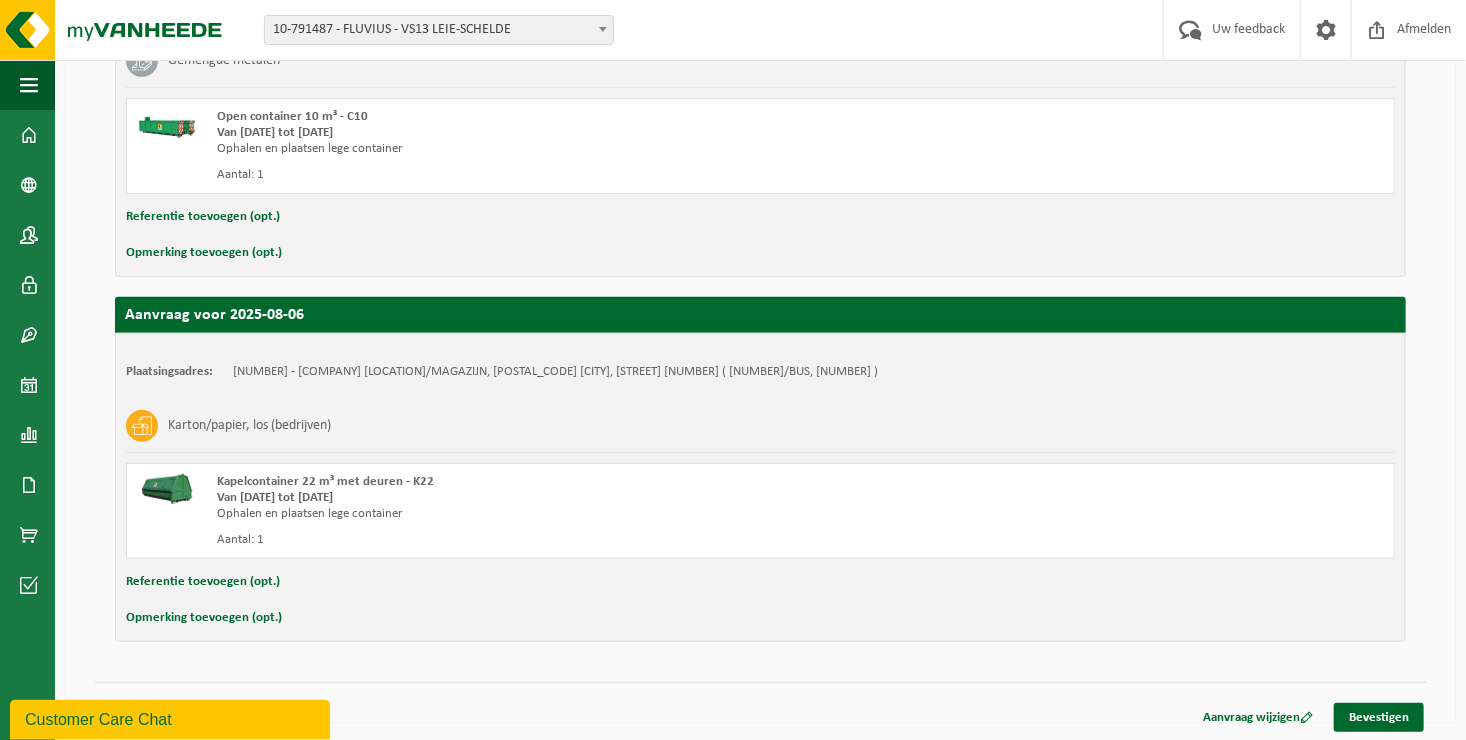 click on "Aanvraag wijzigen       Bevestigen" at bounding box center (1306, 717) 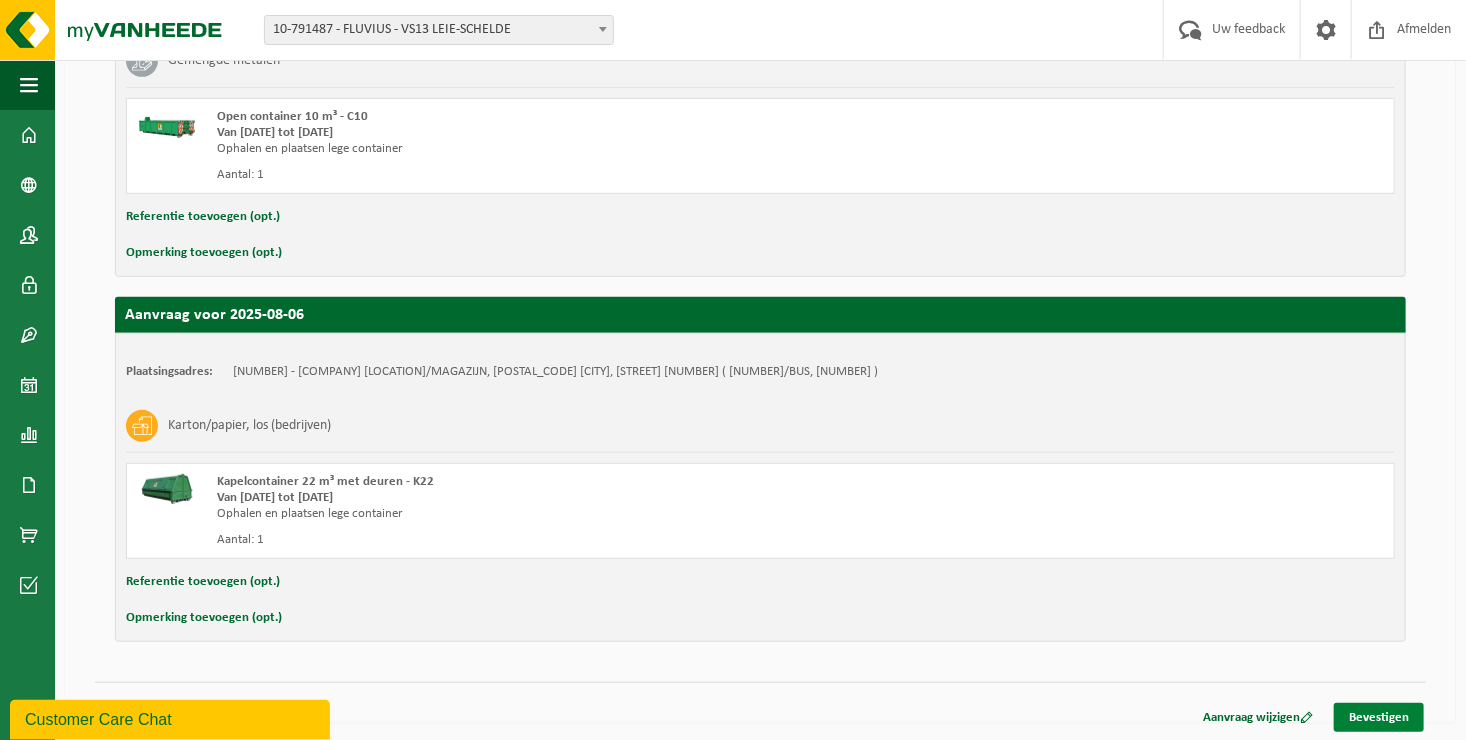 click on "Bevestigen" at bounding box center [1379, 717] 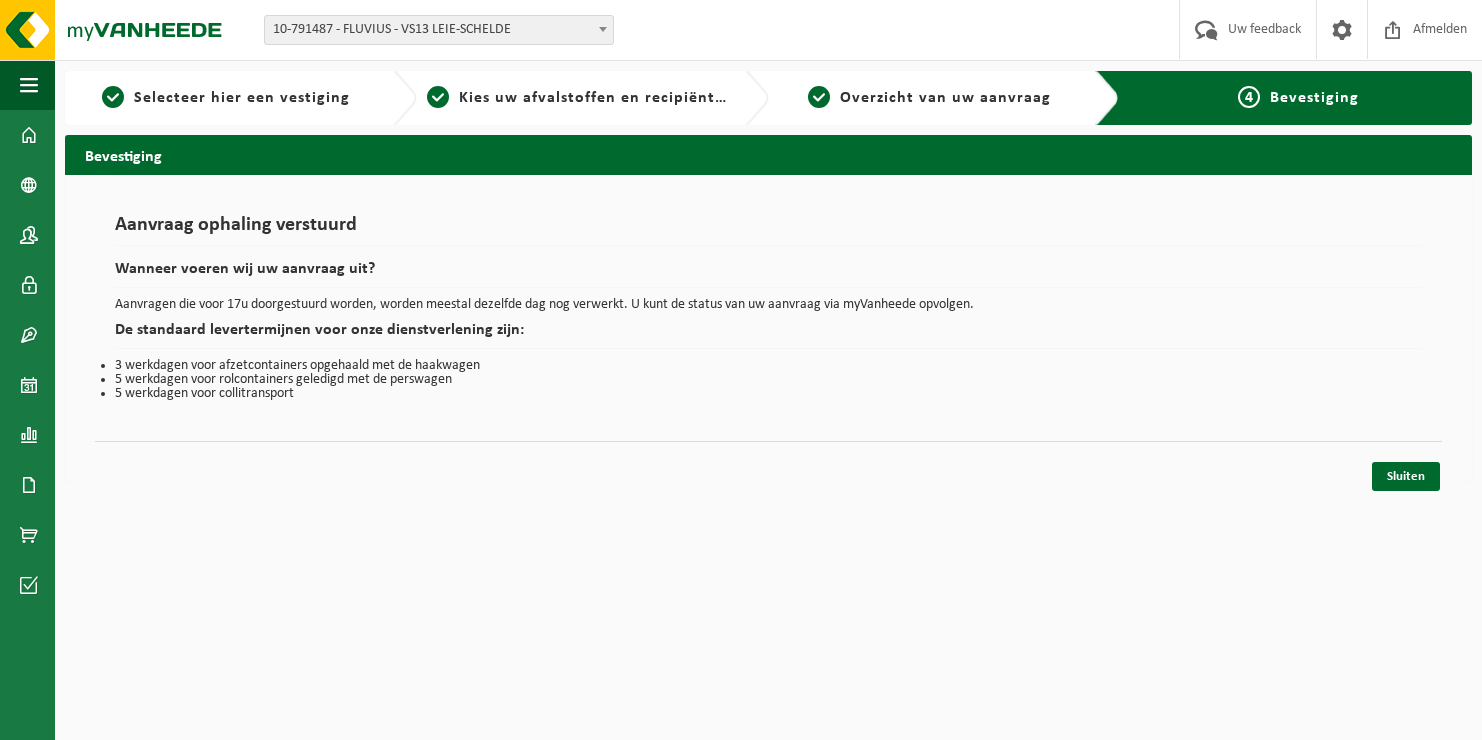 scroll, scrollTop: 0, scrollLeft: 0, axis: both 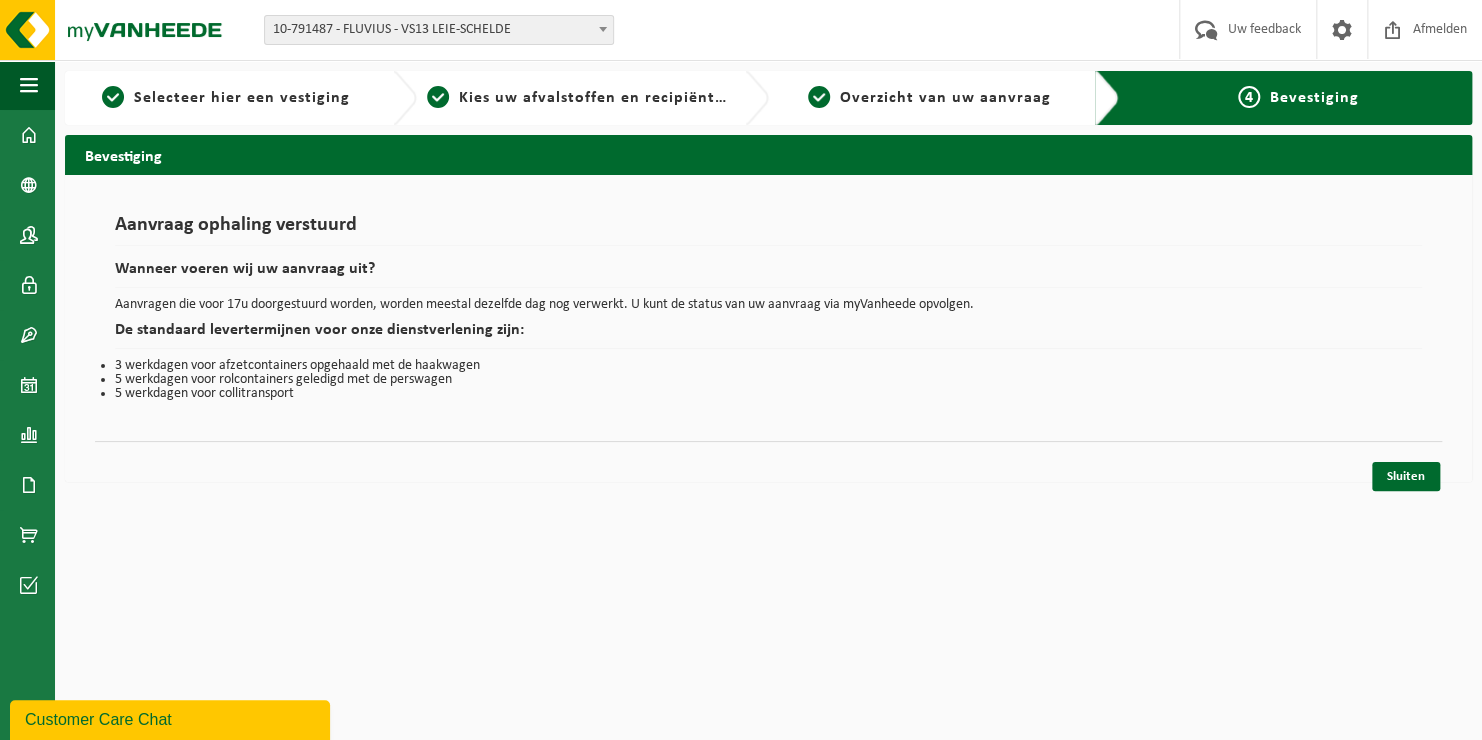 click on "Sluiten" at bounding box center [768, 451] 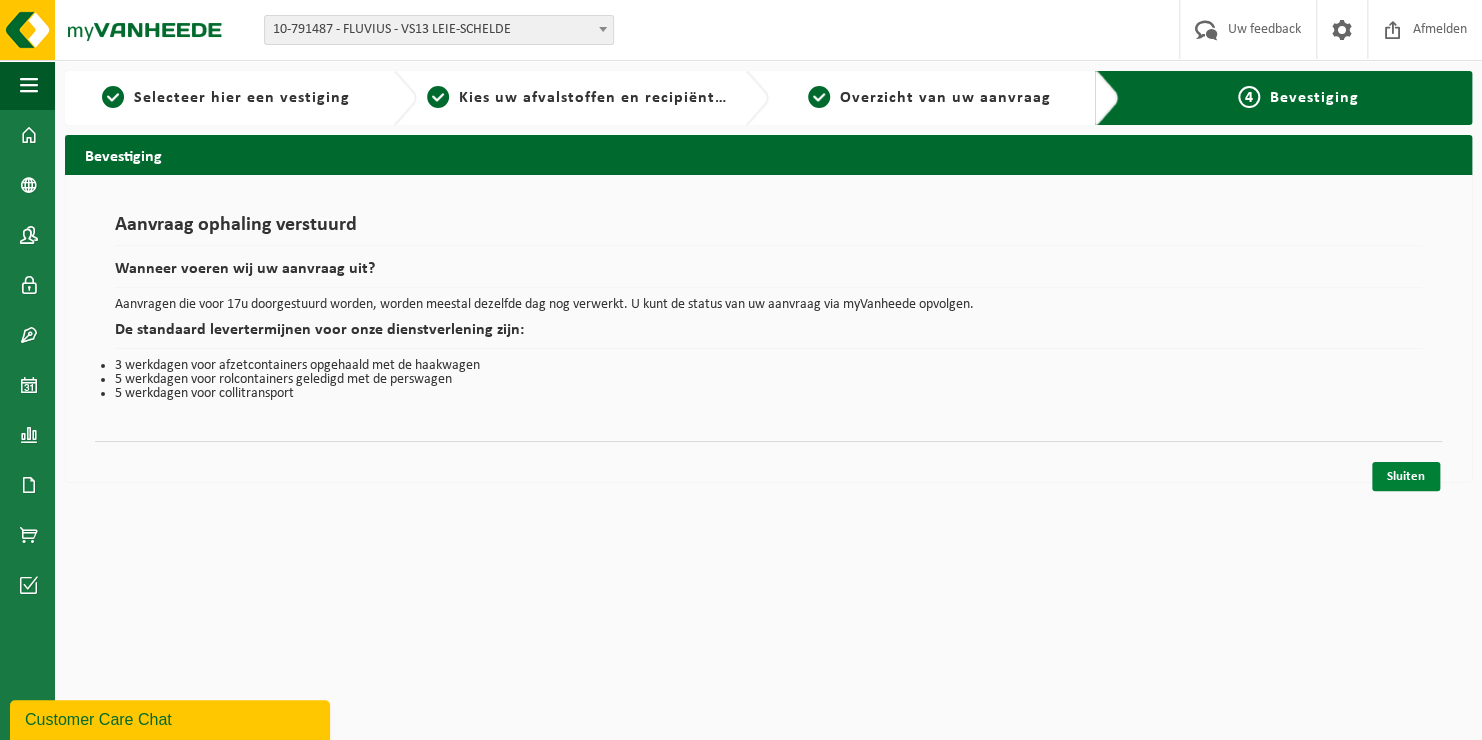 click on "Sluiten" at bounding box center [1406, 476] 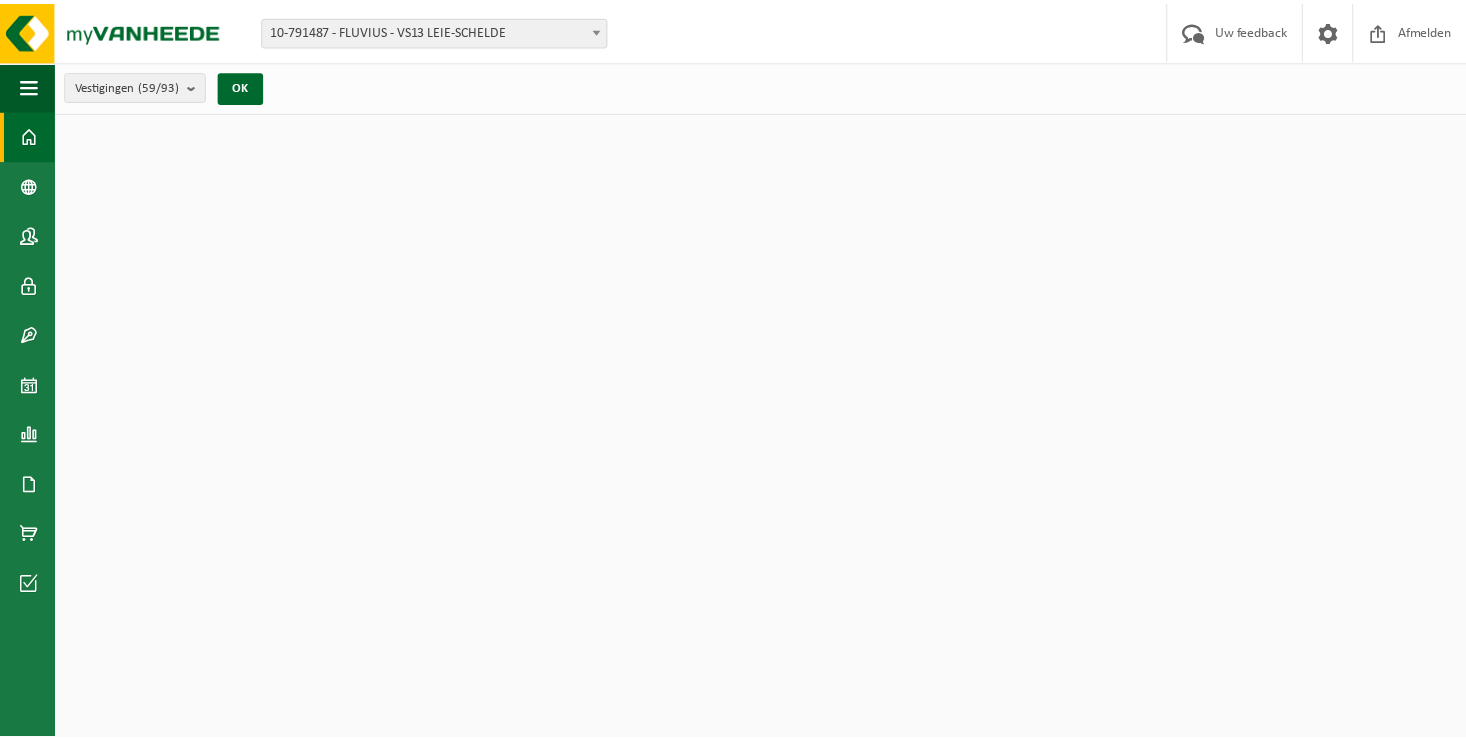 scroll, scrollTop: 0, scrollLeft: 0, axis: both 